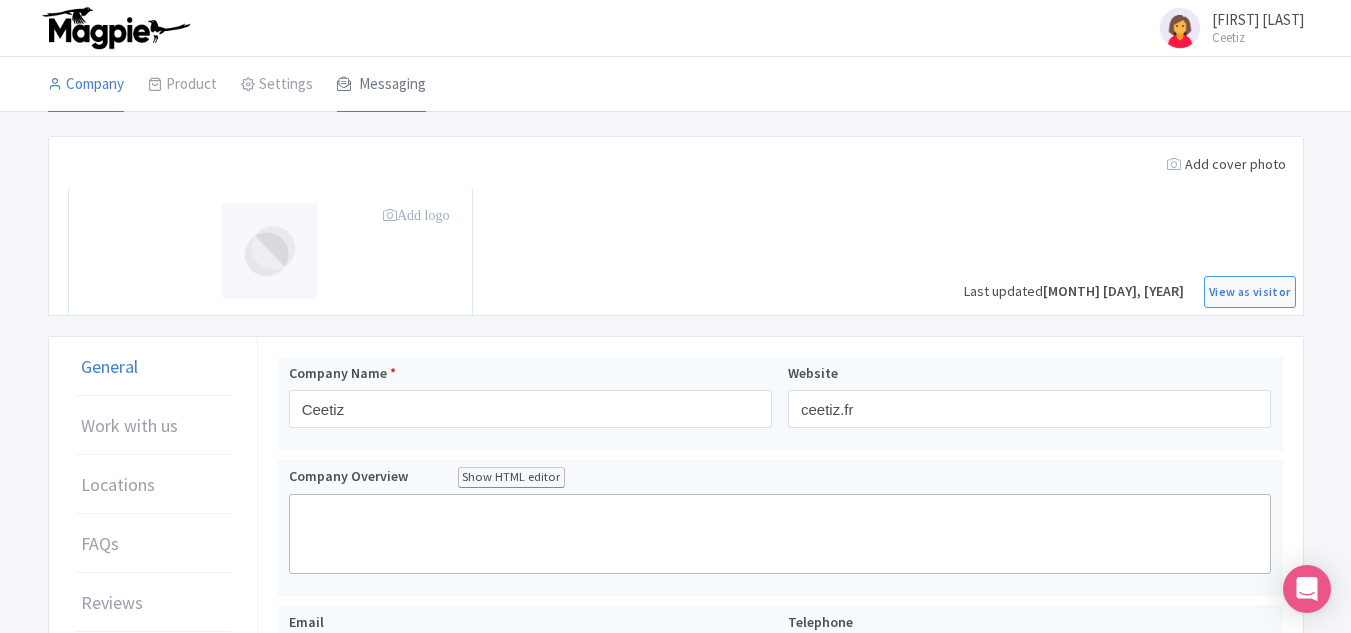 scroll, scrollTop: 0, scrollLeft: 0, axis: both 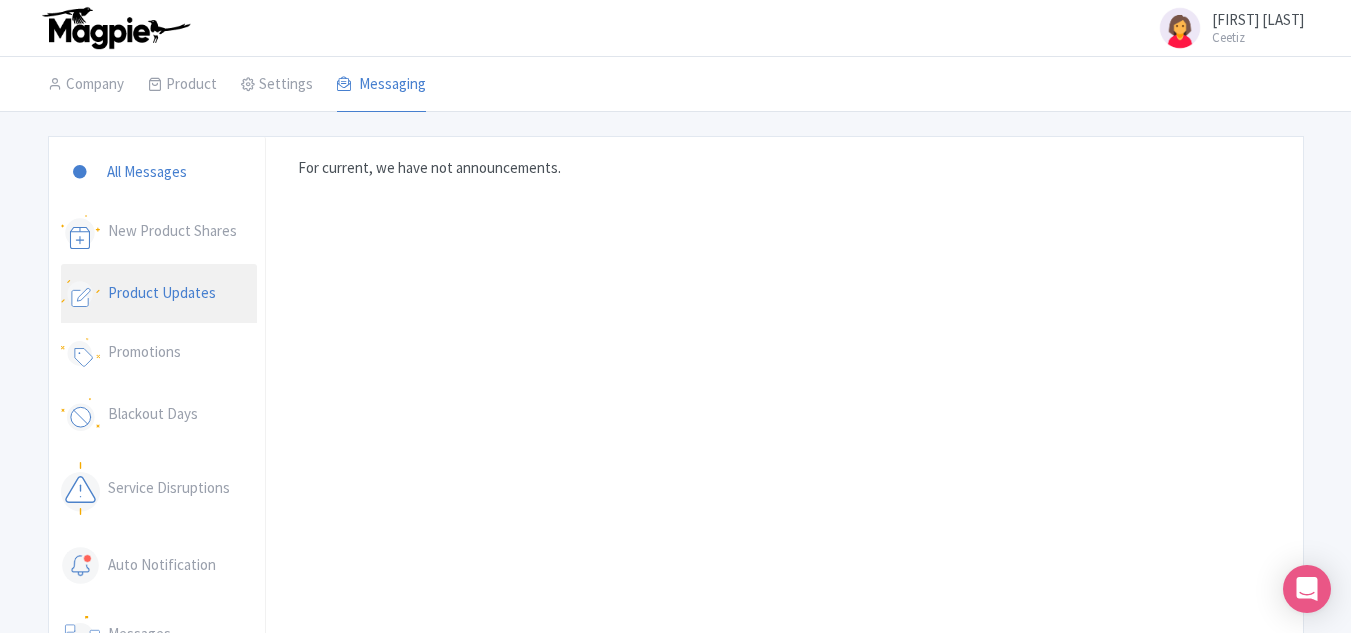 click on "Product Updates" at bounding box center (159, 294) 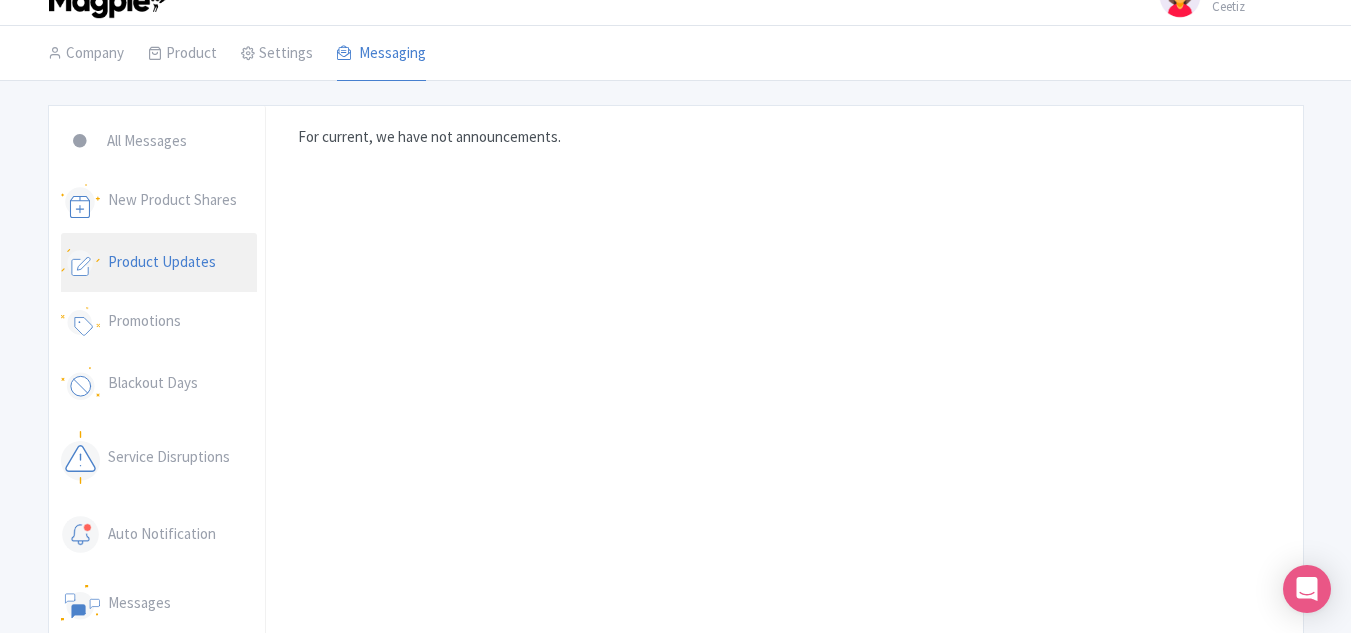 scroll, scrollTop: 30, scrollLeft: 0, axis: vertical 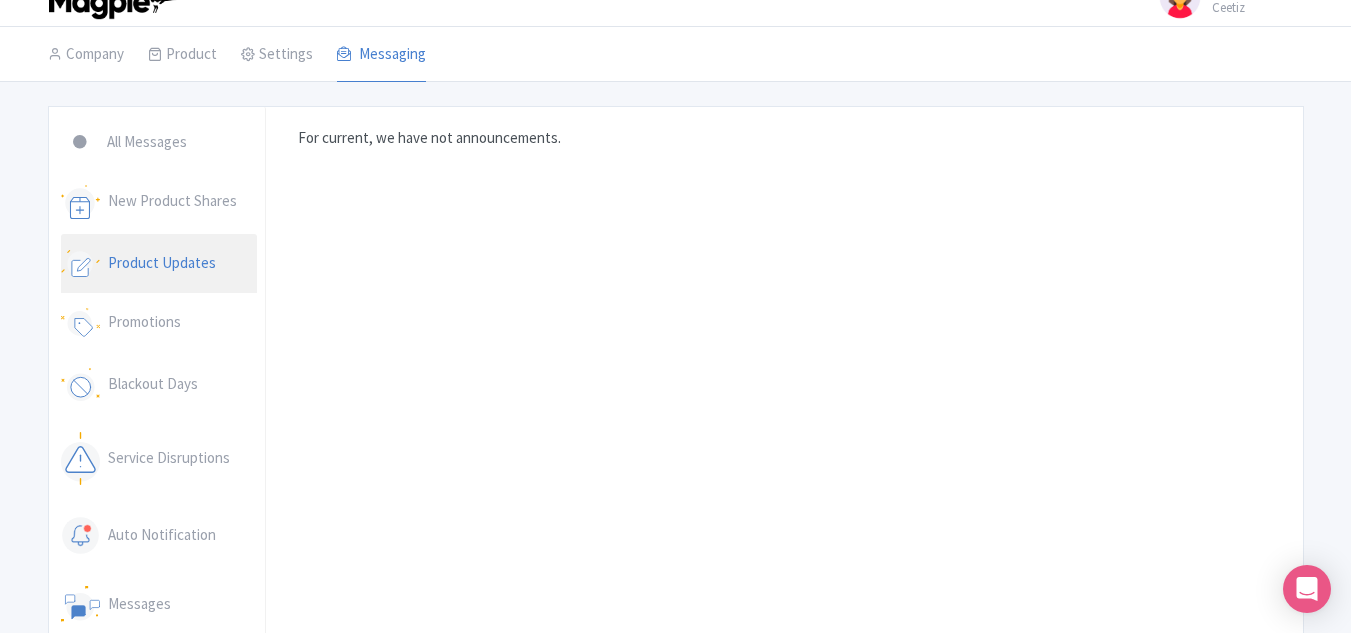 click on "Product Updates" at bounding box center [159, 264] 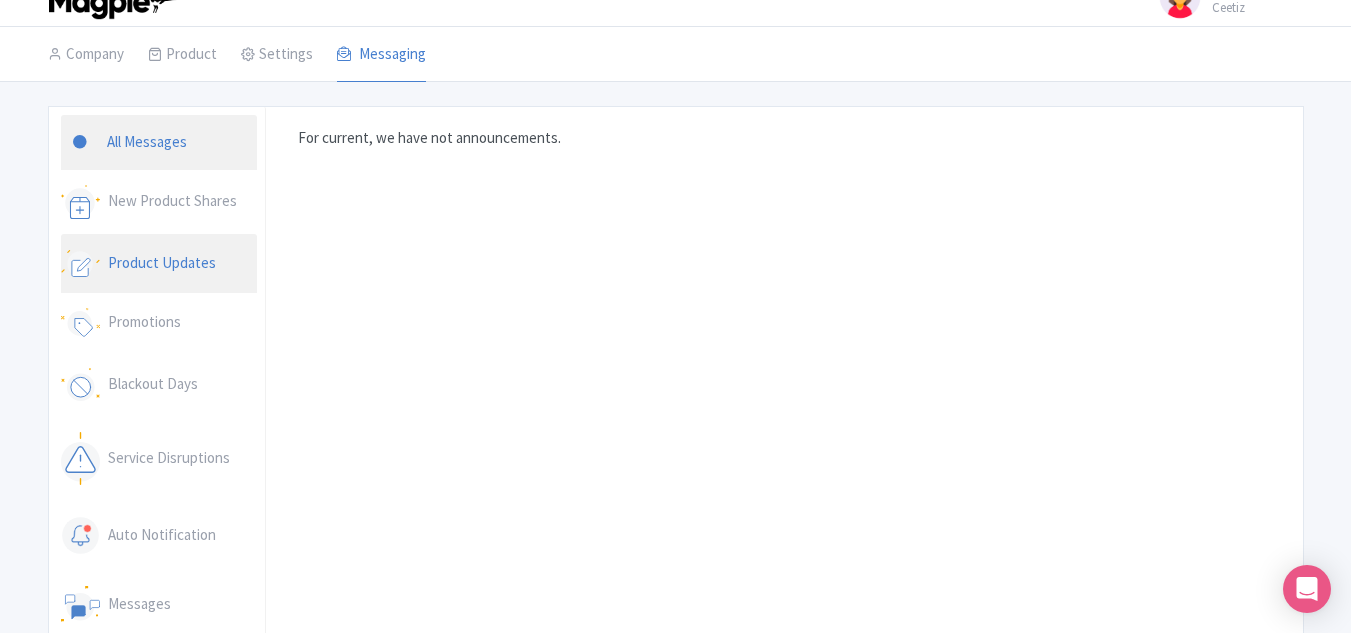 scroll, scrollTop: 0, scrollLeft: 0, axis: both 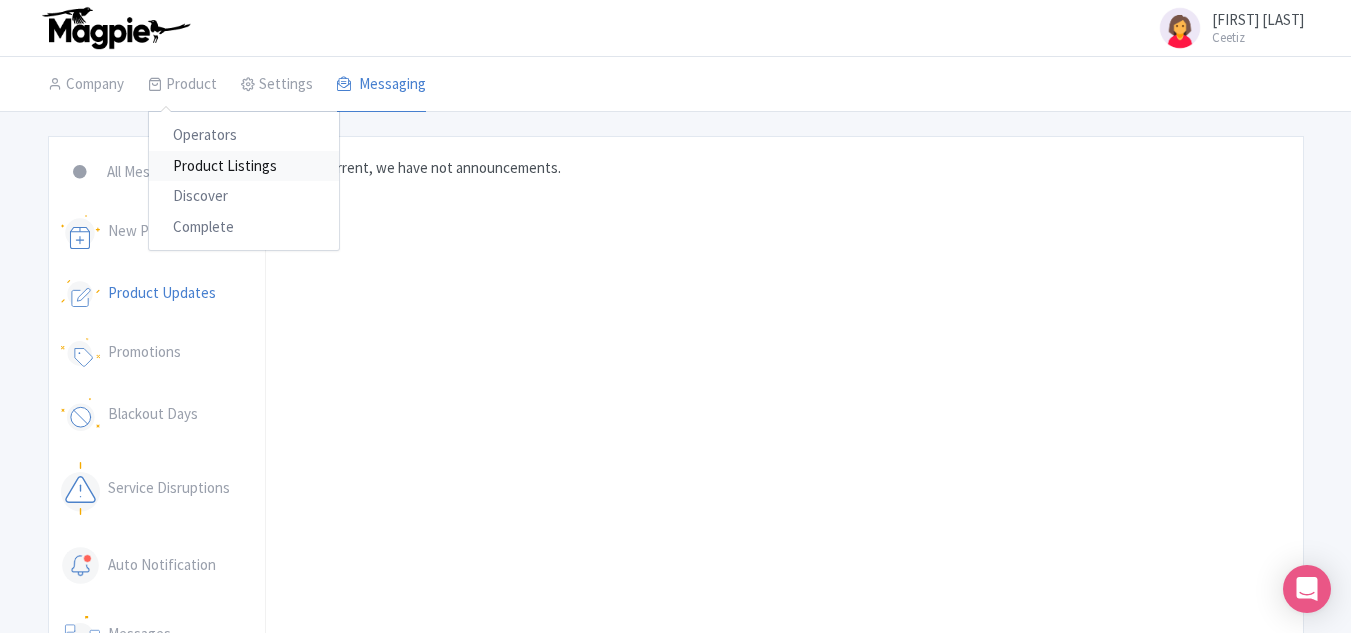 click on "Product Listings" at bounding box center [244, 166] 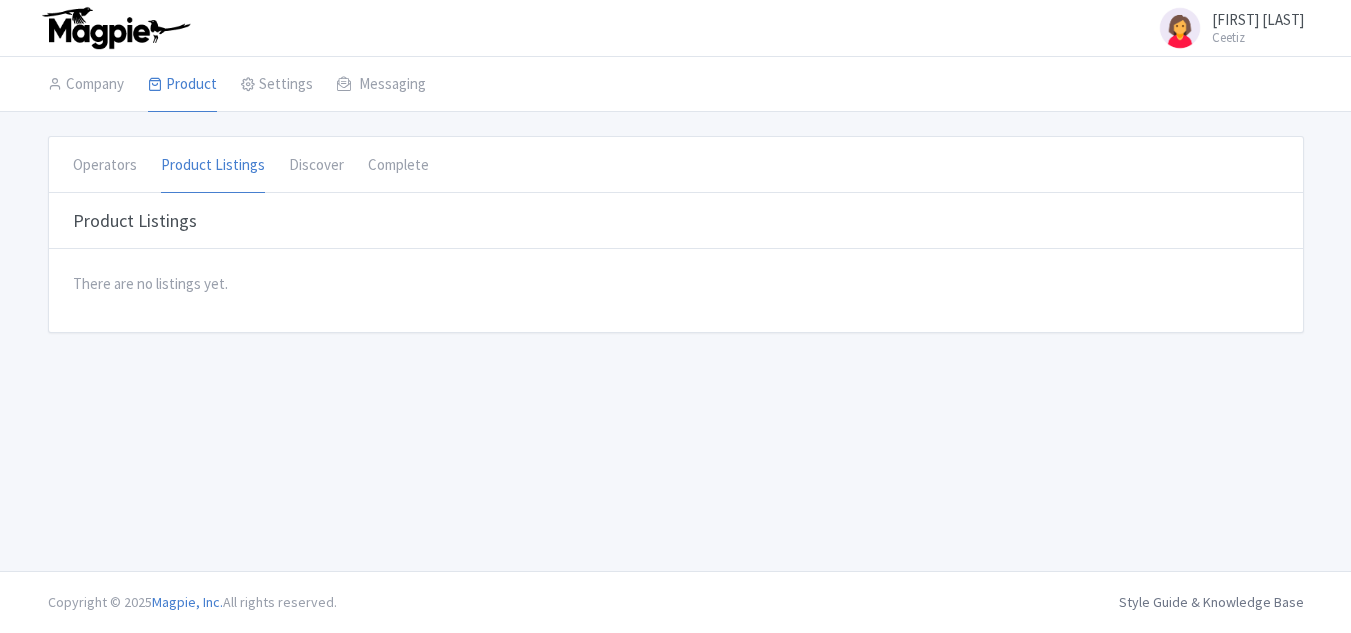 scroll, scrollTop: 0, scrollLeft: 0, axis: both 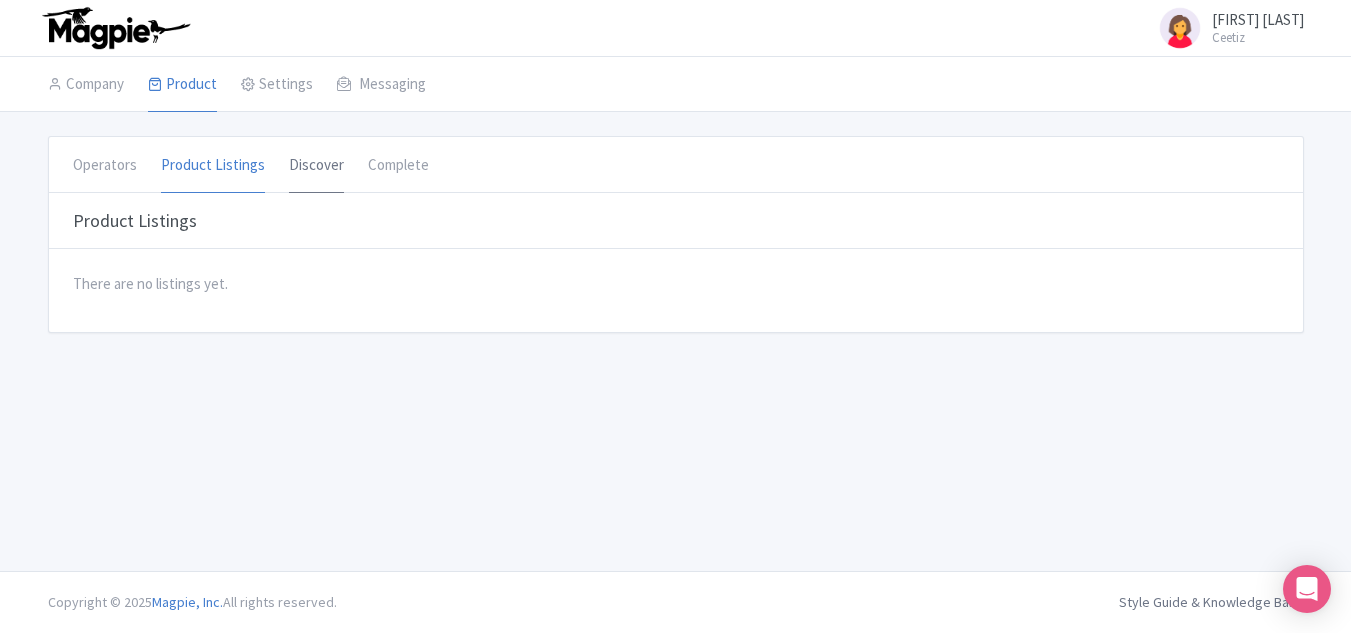 click on "Discover" at bounding box center [316, 166] 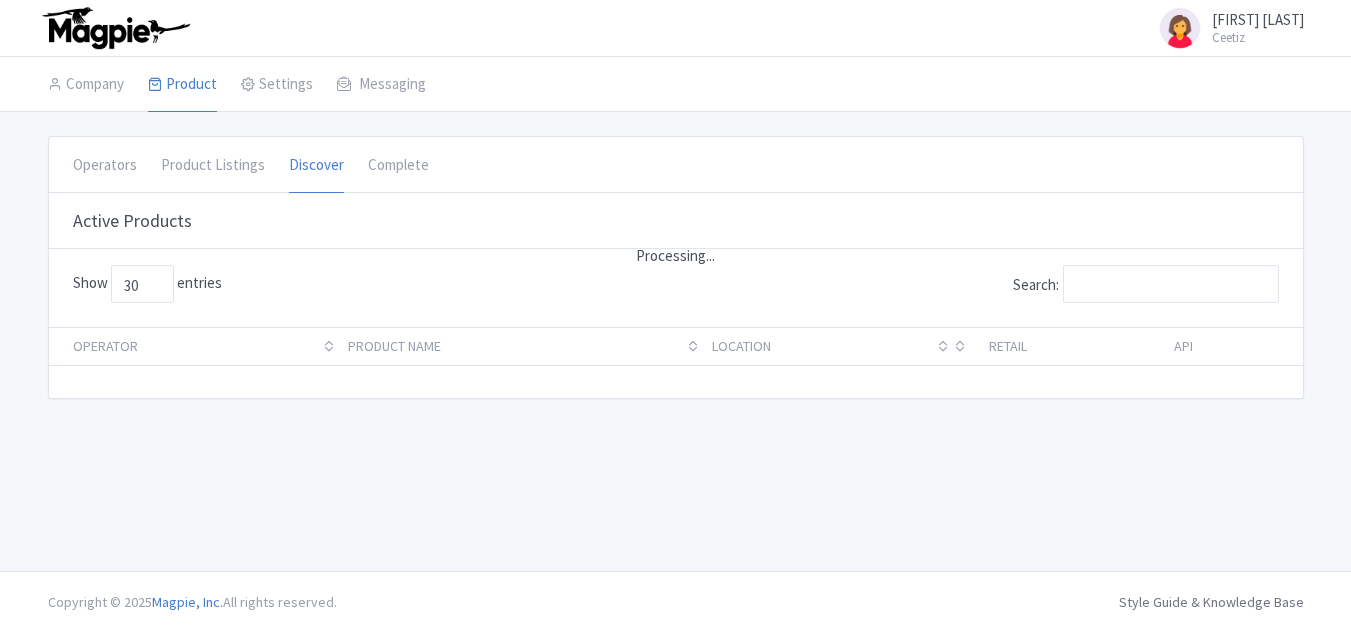 scroll, scrollTop: 0, scrollLeft: 0, axis: both 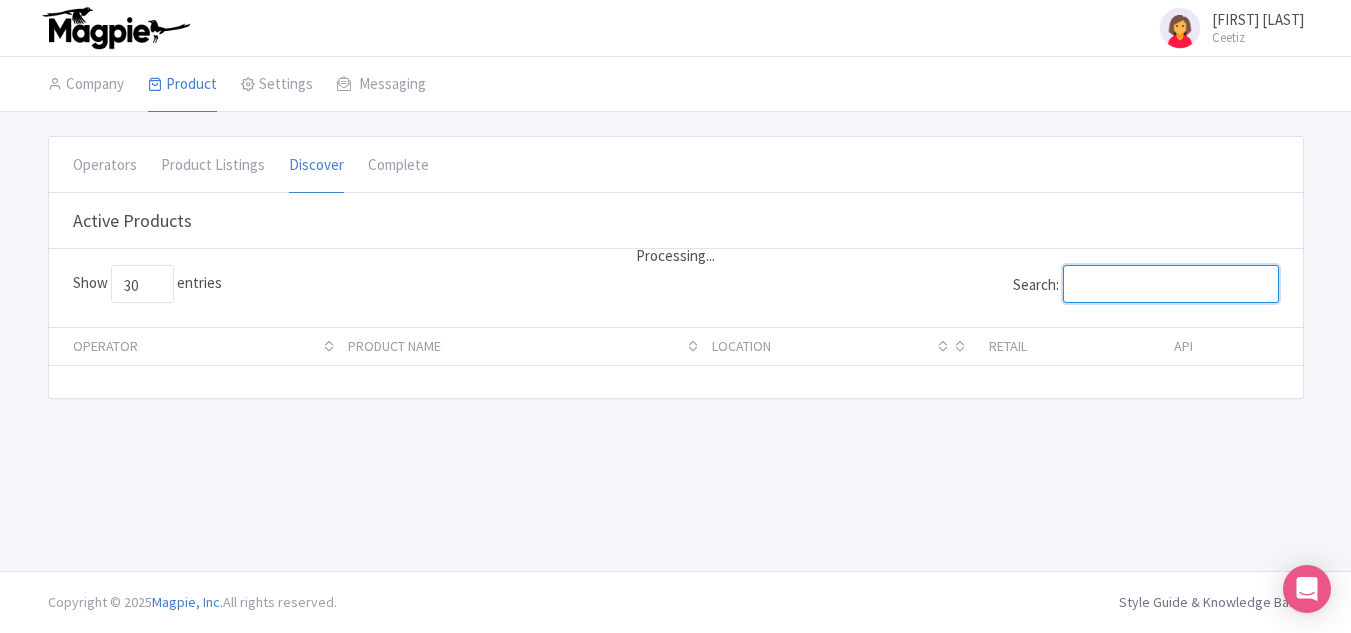 click on "Search:" at bounding box center (1171, 284) 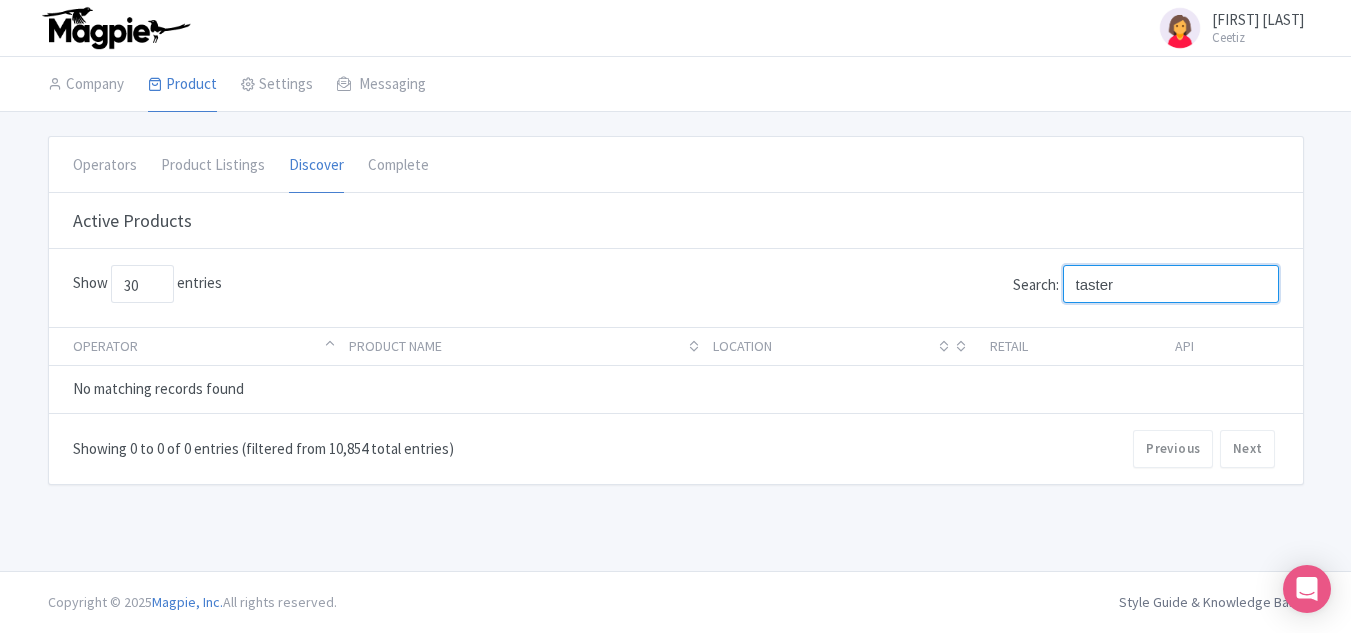 click on "taster" at bounding box center [1171, 284] 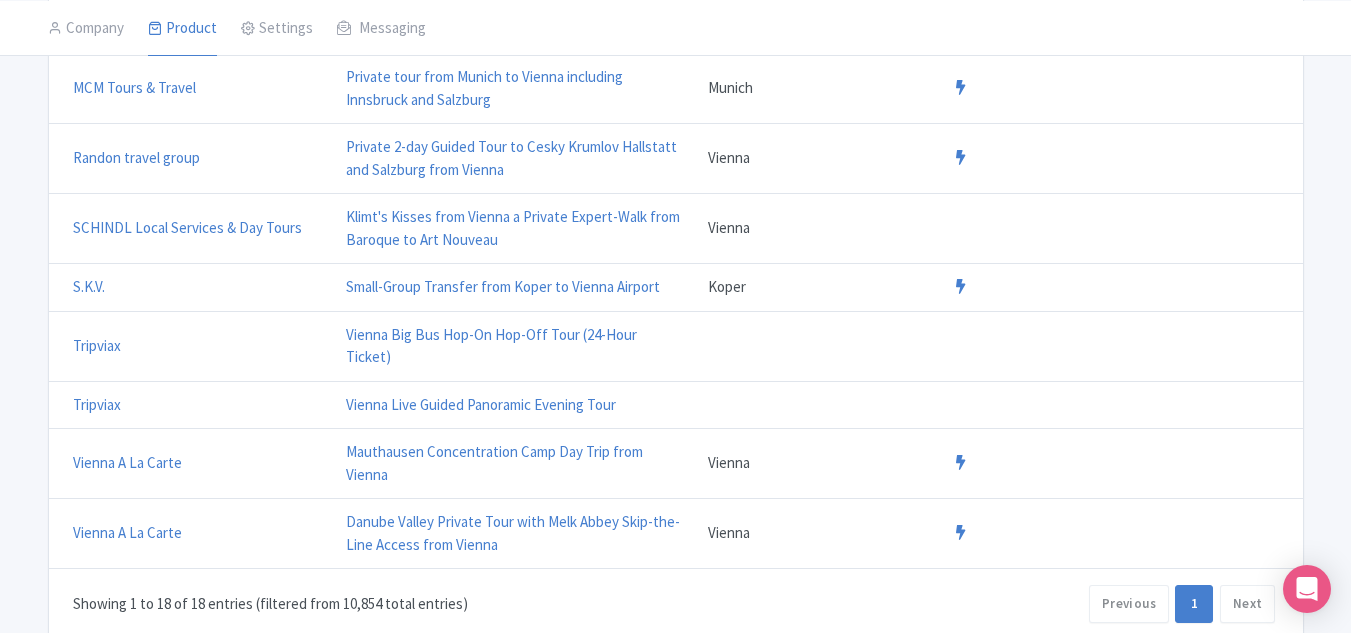 scroll, scrollTop: 999, scrollLeft: 0, axis: vertical 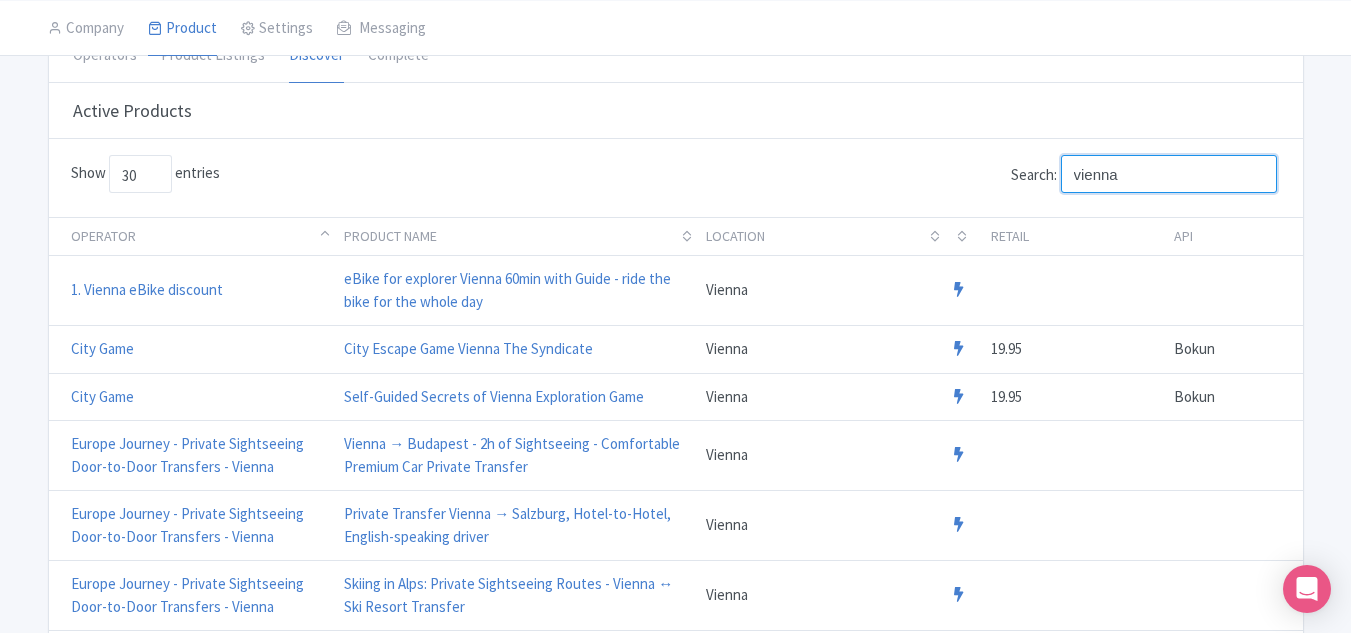 click on "vienna" at bounding box center [1169, 174] 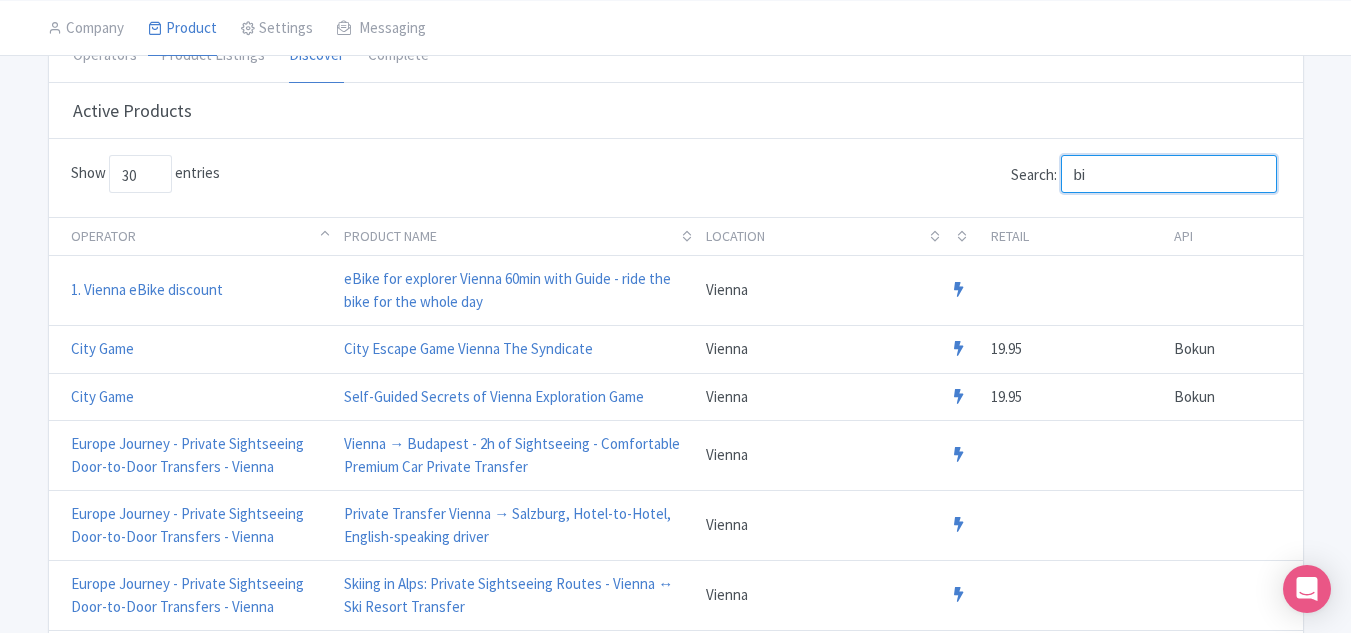 type on "b" 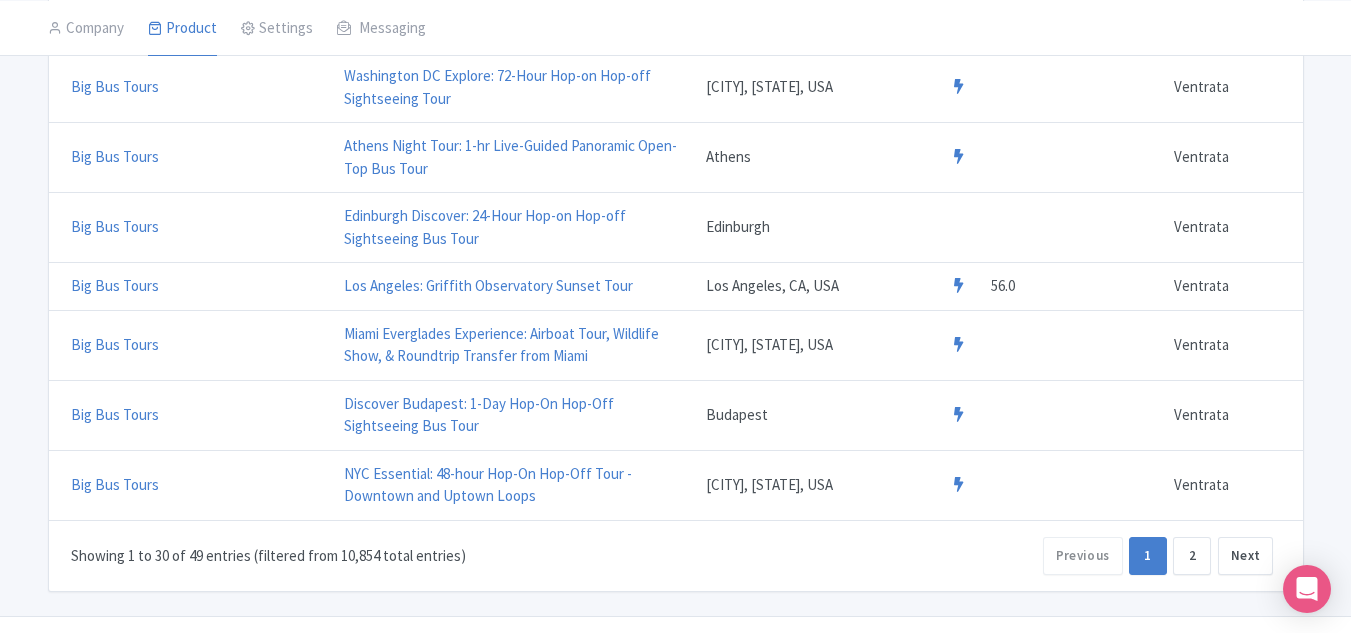 scroll, scrollTop: 1793, scrollLeft: 0, axis: vertical 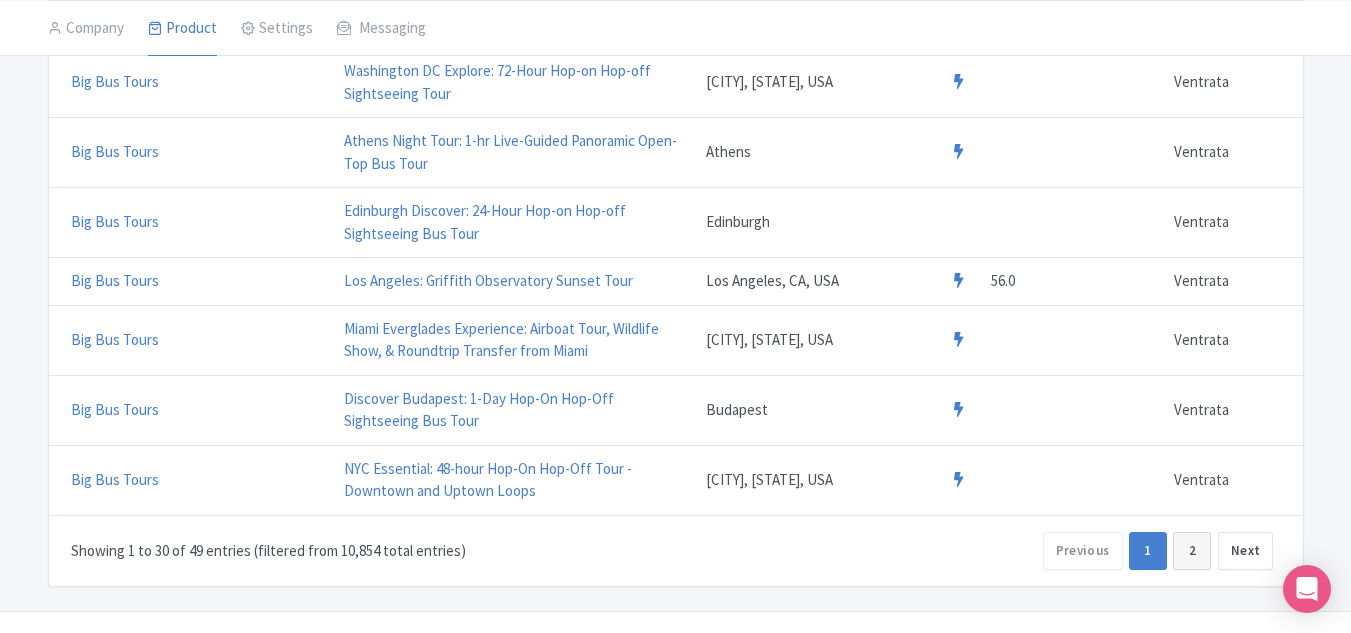 type on "big bus" 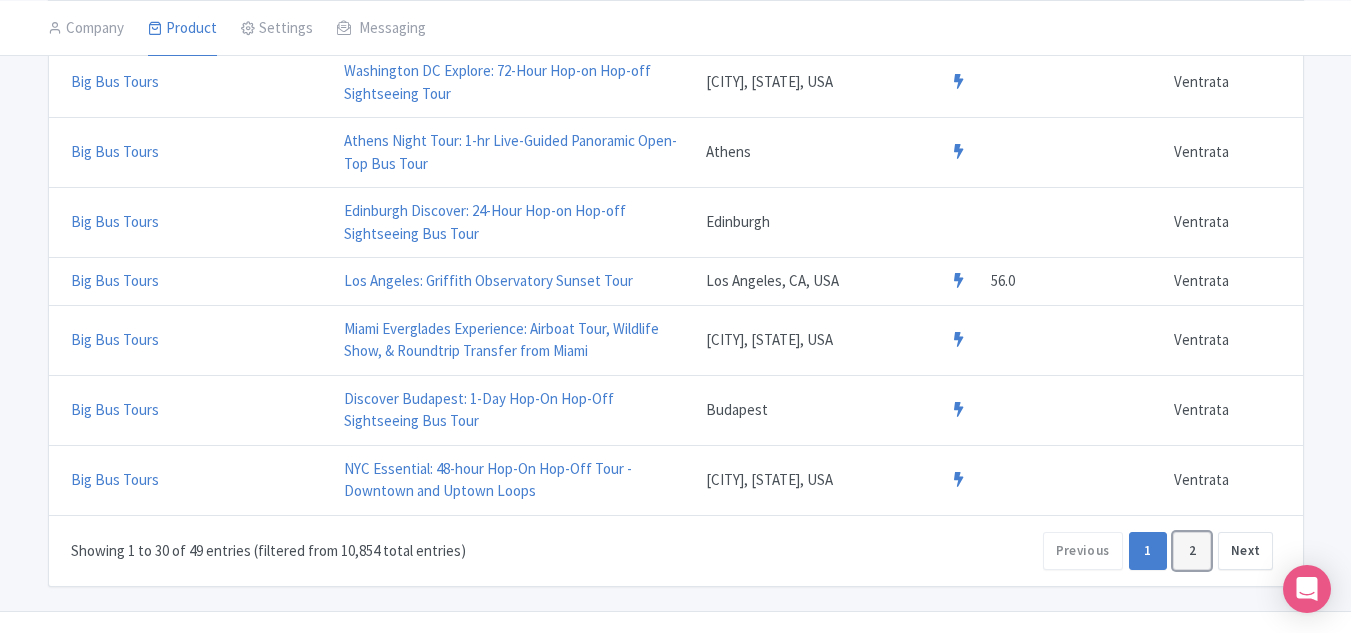 click on "2" at bounding box center (1192, 551) 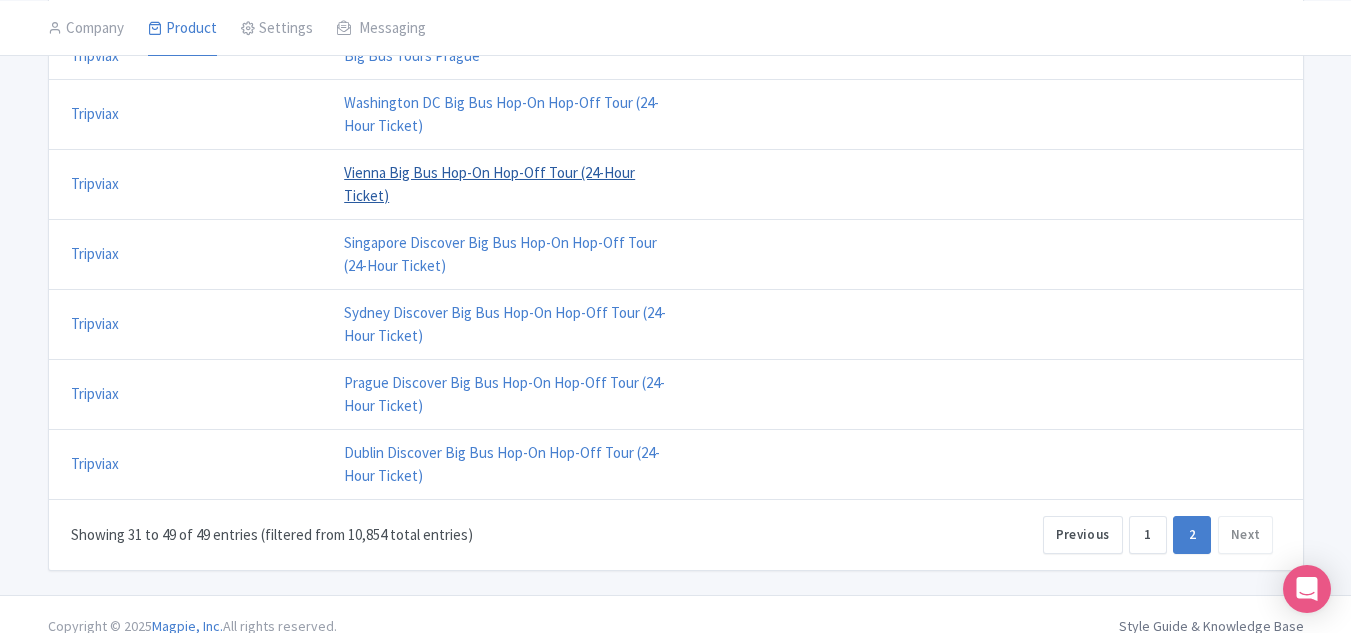 scroll, scrollTop: 1107, scrollLeft: 0, axis: vertical 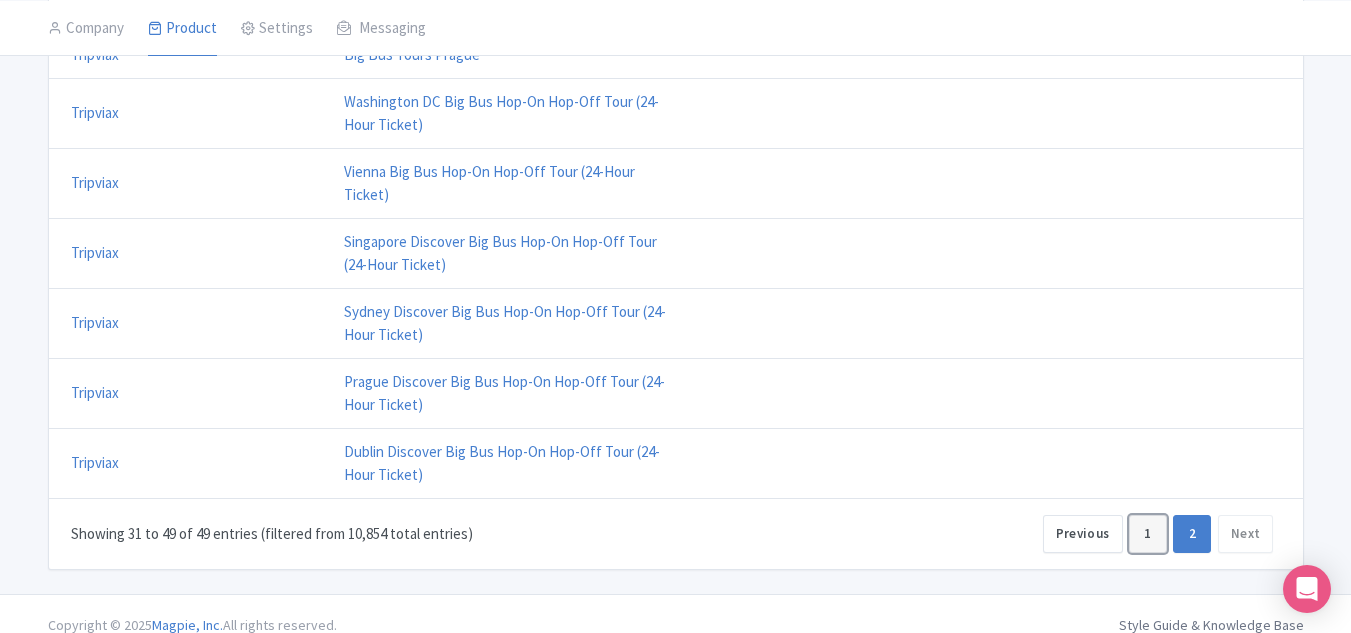 click on "1" at bounding box center (1148, 534) 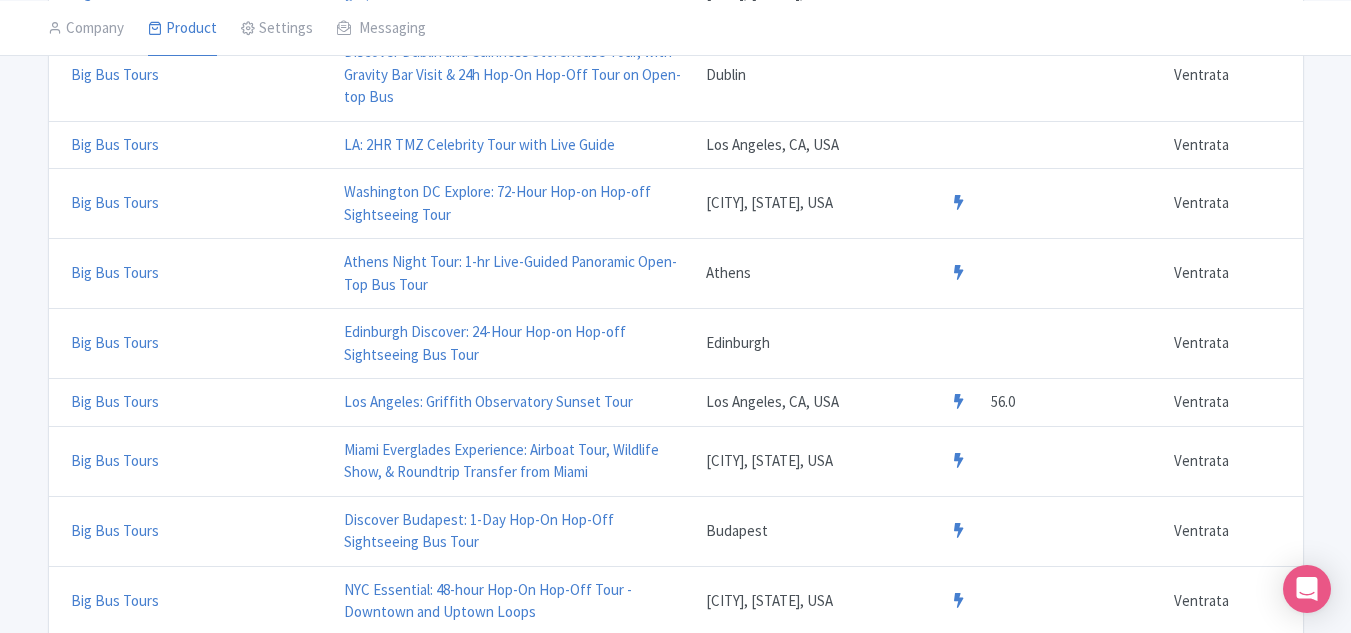 scroll, scrollTop: 1816, scrollLeft: 0, axis: vertical 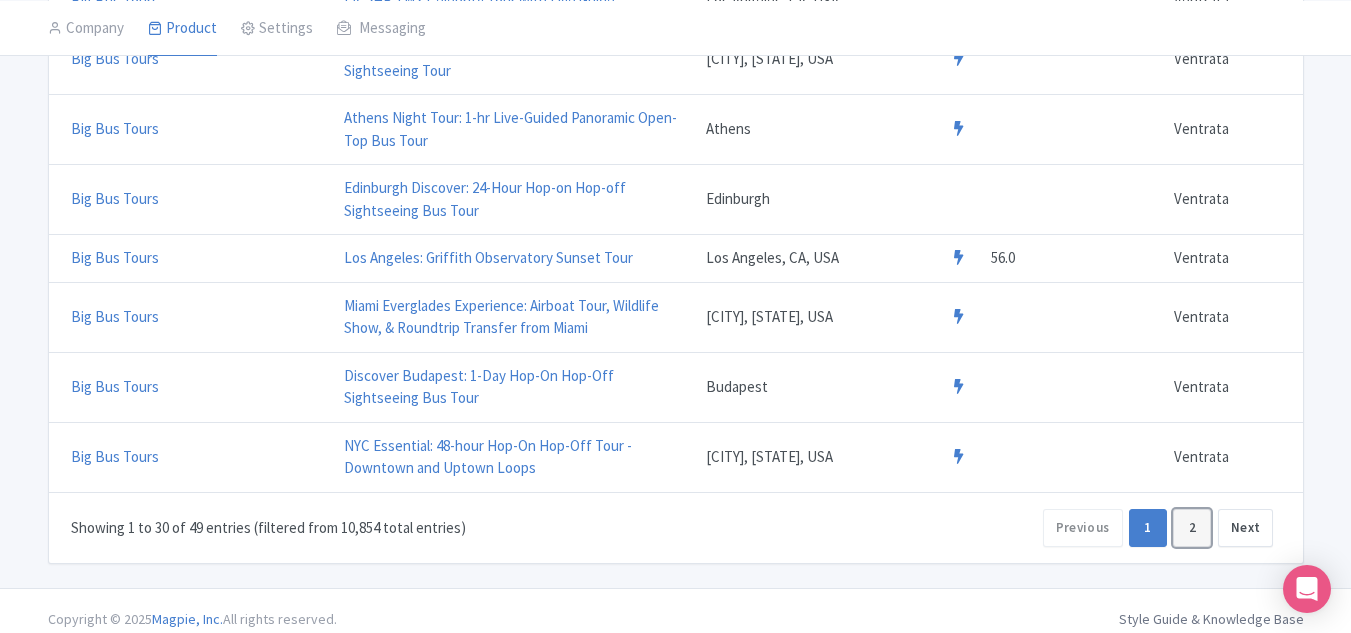 click on "2" at bounding box center [1192, 528] 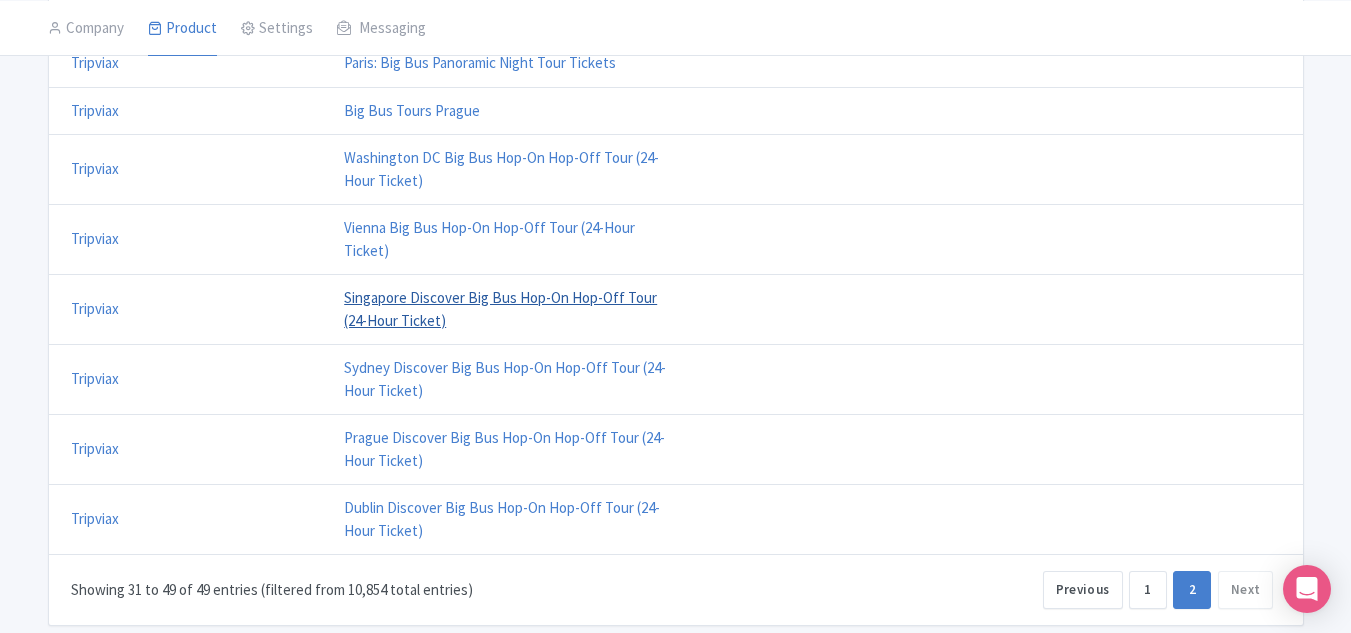 scroll, scrollTop: 1050, scrollLeft: 0, axis: vertical 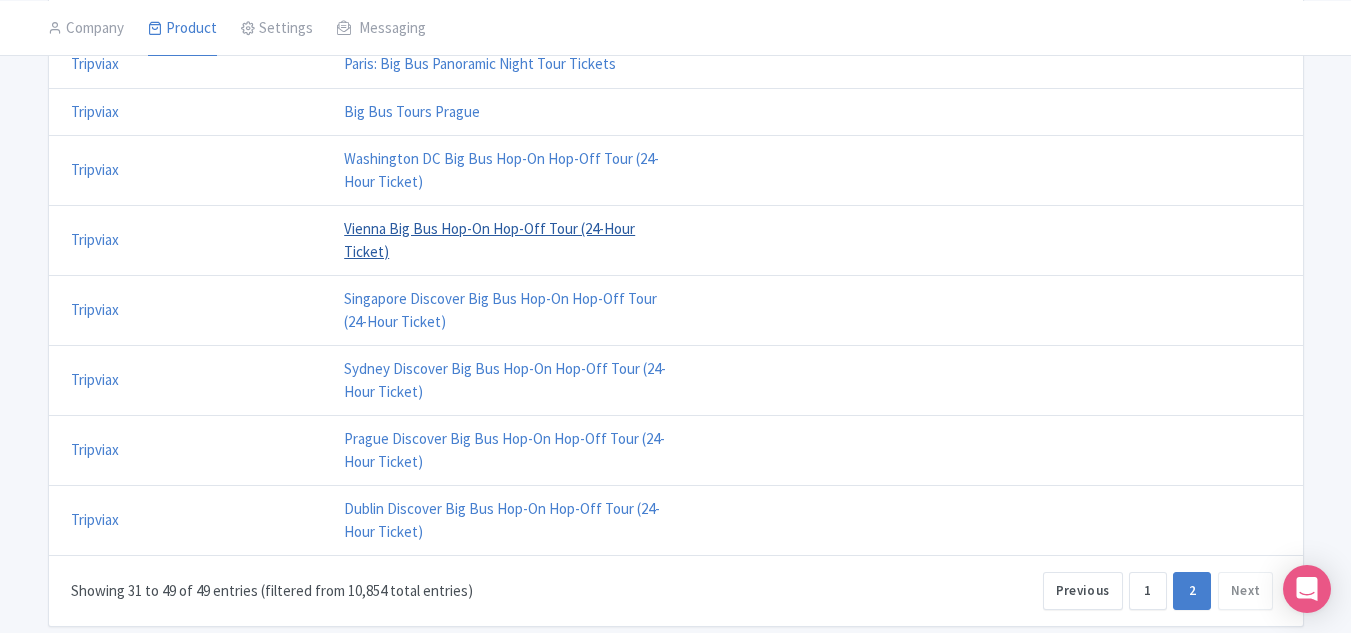 click on "Vienna Big Bus Hop-On Hop-Off Tour (24-Hour Ticket)" at bounding box center [489, 240] 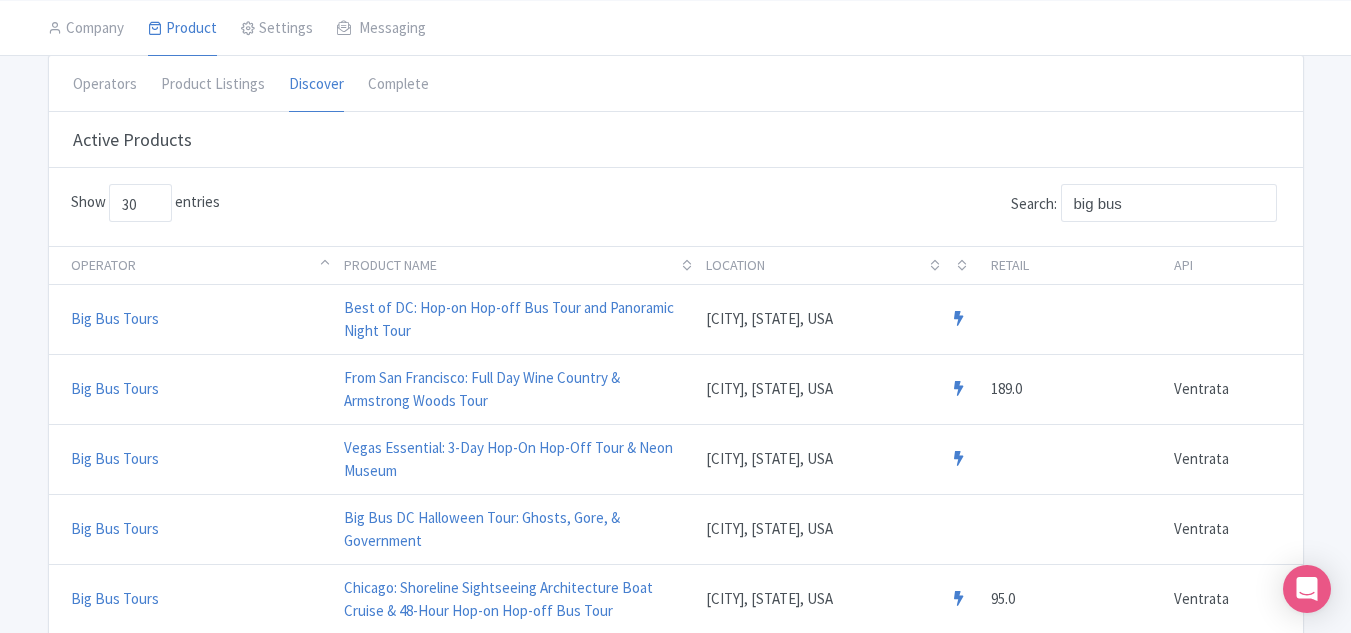 scroll, scrollTop: 200, scrollLeft: 0, axis: vertical 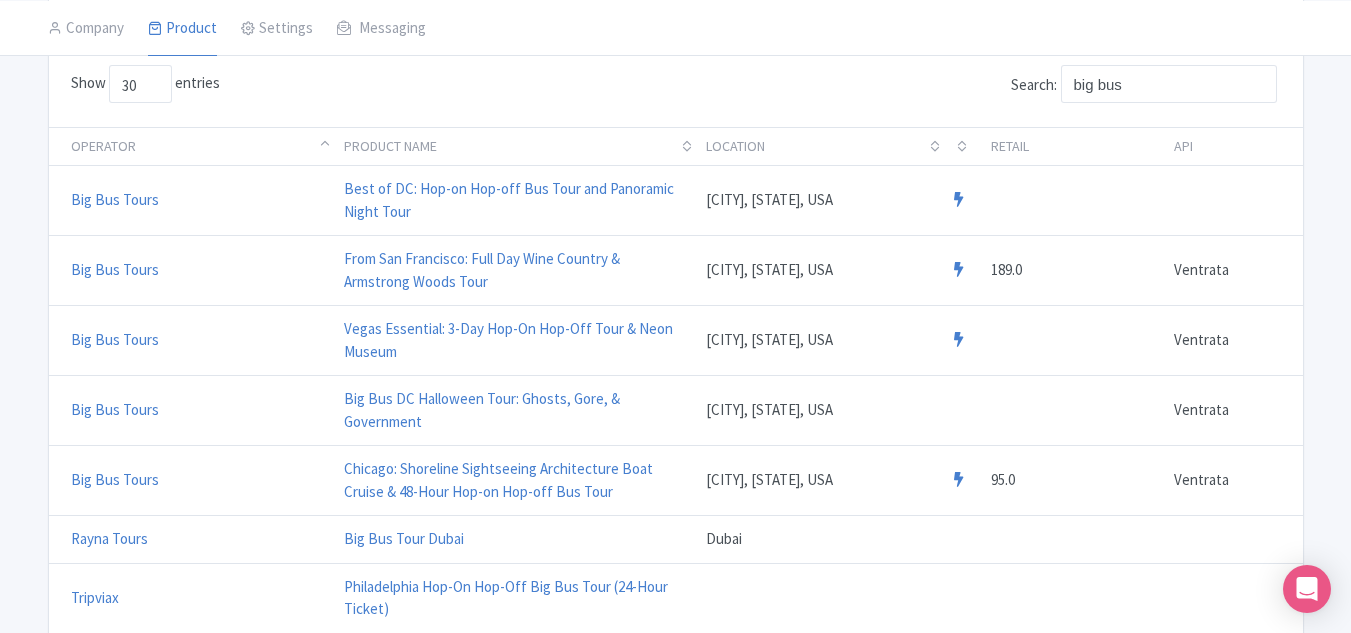 click on "Show  30 50 100  entries Search: big bus Processing...
Operator Product name Location Retail API
Big Bus Tours Best of DC: Hop-on Hop-off Bus Tour and Panoramic Night Tour Washington DC, DC, USA Big Bus Tours From San Francisco: Full Day Wine Country & Armstrong Woods Tour San Francisco, CA, USA 189.0 Ventrata Big Bus Tours Vegas Essential: 3-Day Hop-On Hop-Off Tour & Neon Museum Las Vegas, NV, USA Ventrata Big Bus Tours Big Bus DC Halloween Tour: Ghosts, Gore, & Government  Washington DC, DC, USA Ventrata Big Bus Tours Chicago: Shoreline Sightseeing Architecture Boat Cruise & 48-Hour Hop-on Hop-off Bus Tour Chicago, IL, USA 95.0 Ventrata Rayna Tours Big Bus Tour Dubai Dubai Tripviax Philadelphia Hop-On Hop-Off Big Bus Tour (24-Hour Ticket) Tripviax Hong Kong: 24-Hour Hop-on, Hop-off Big Bus Tour Ticket - Discover Tripviax London Big Bus Hop-On Hop-Off Tour (24-Hour Ticket) Tripviax Budapest Discover Big Bus Hop-On Hop-Off Tour (24-Hour Ticket) Tripviax Tripviax Tripviax Big Bus Tours Prague Tripviax 1" at bounding box center (674, 727) 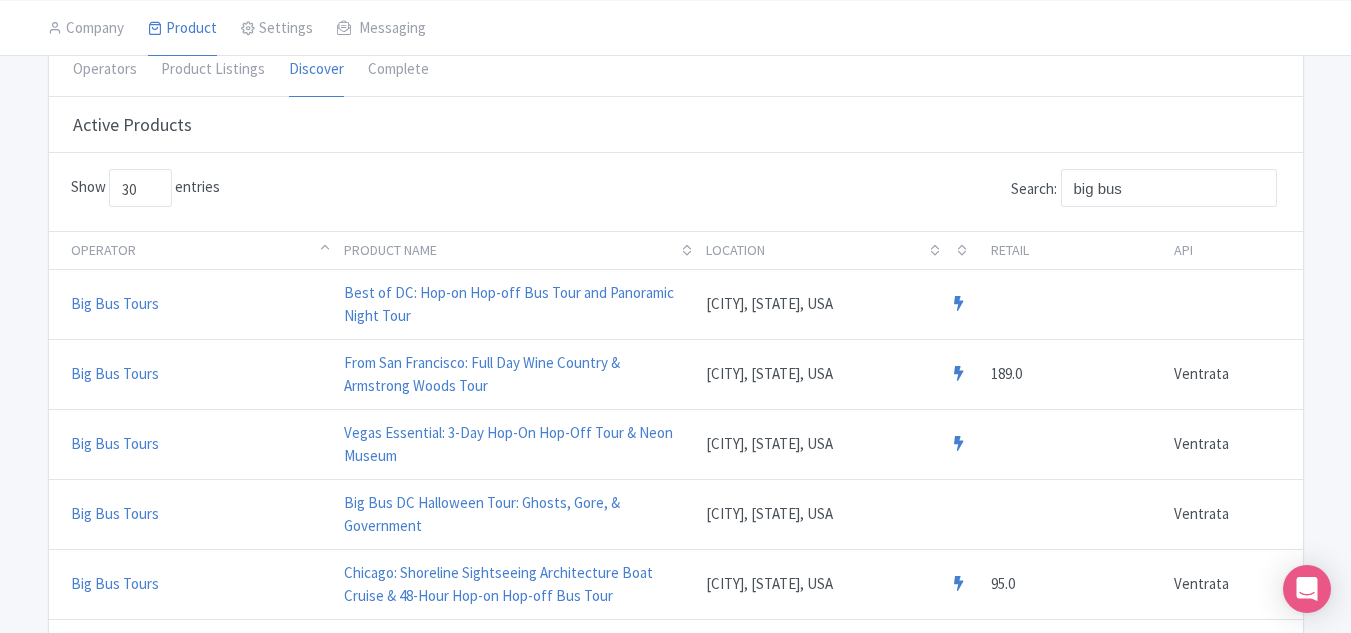 scroll, scrollTop: 200, scrollLeft: 0, axis: vertical 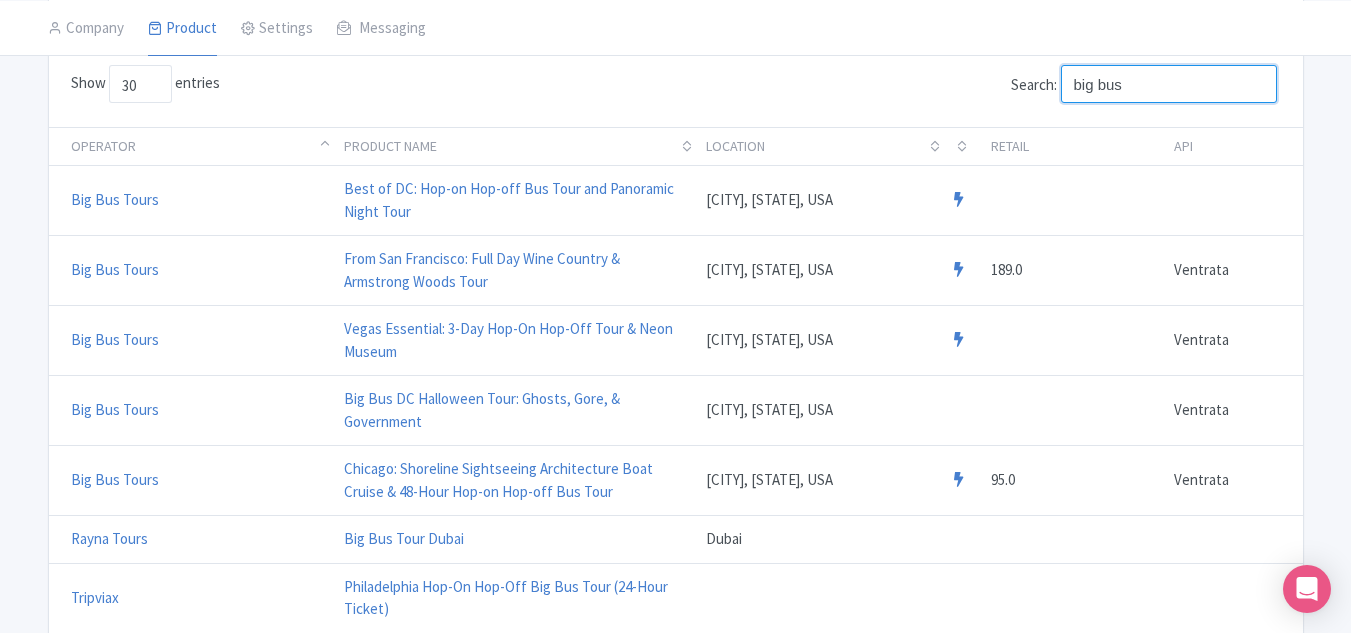 click on "big bus" at bounding box center [1169, 84] 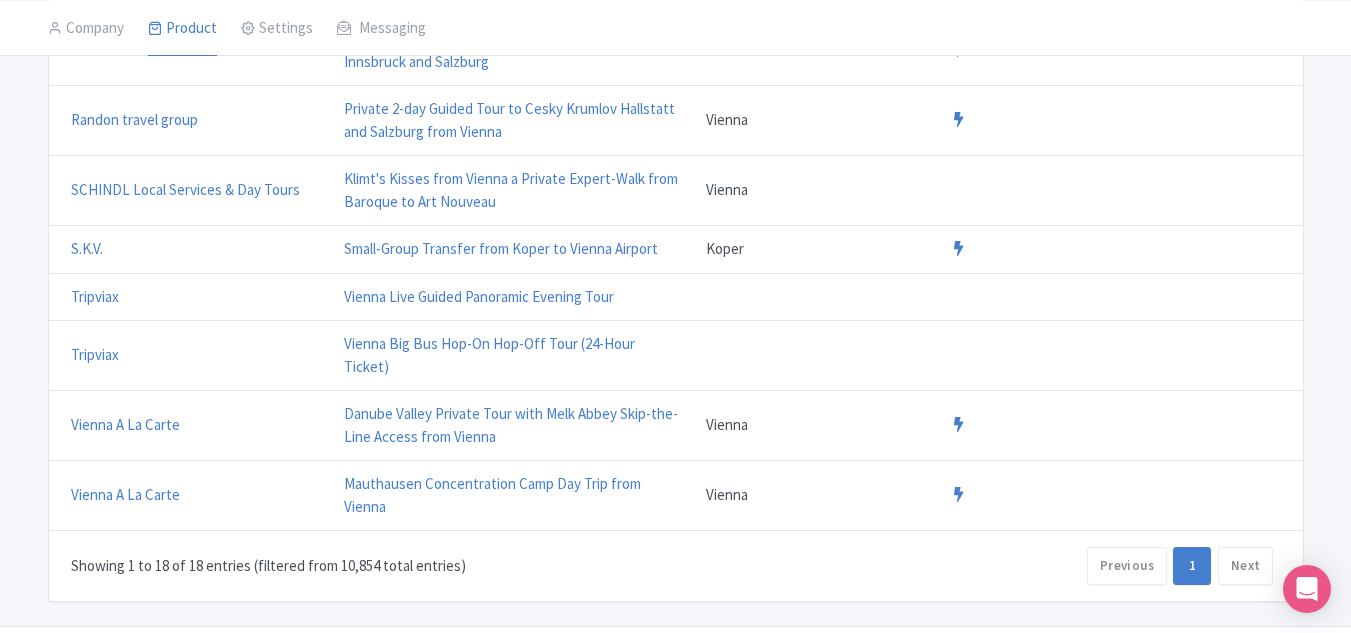 scroll, scrollTop: 999, scrollLeft: 0, axis: vertical 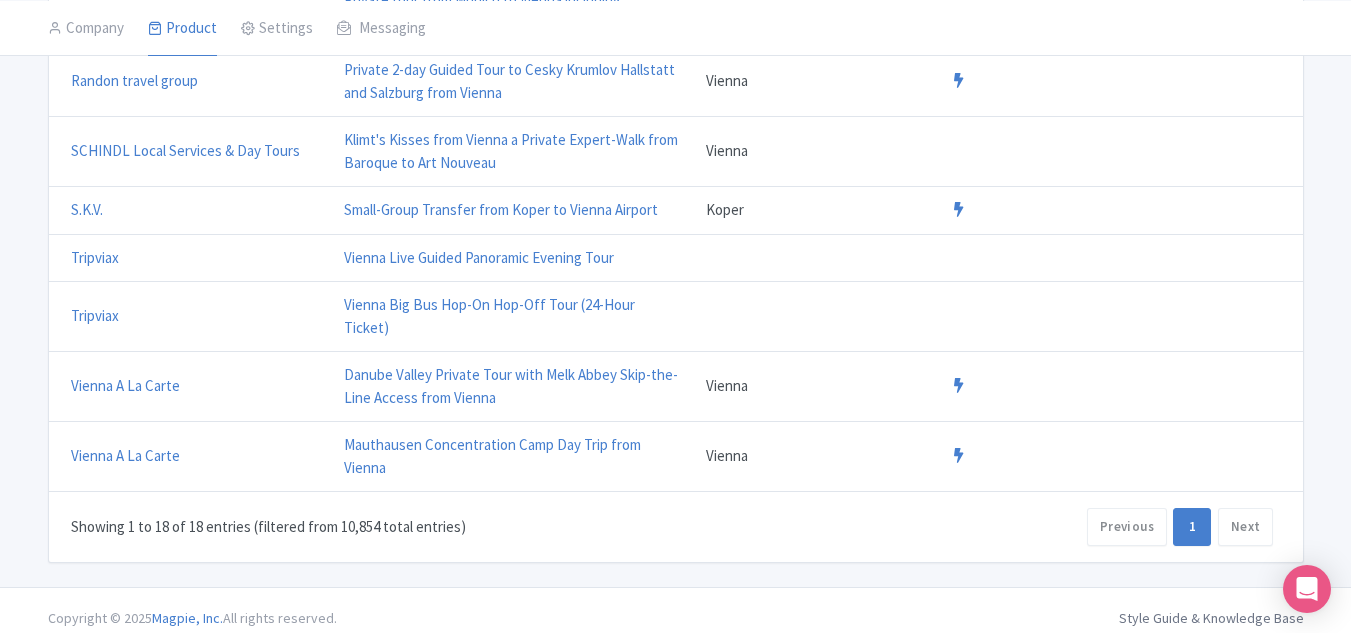 type on "vienna" 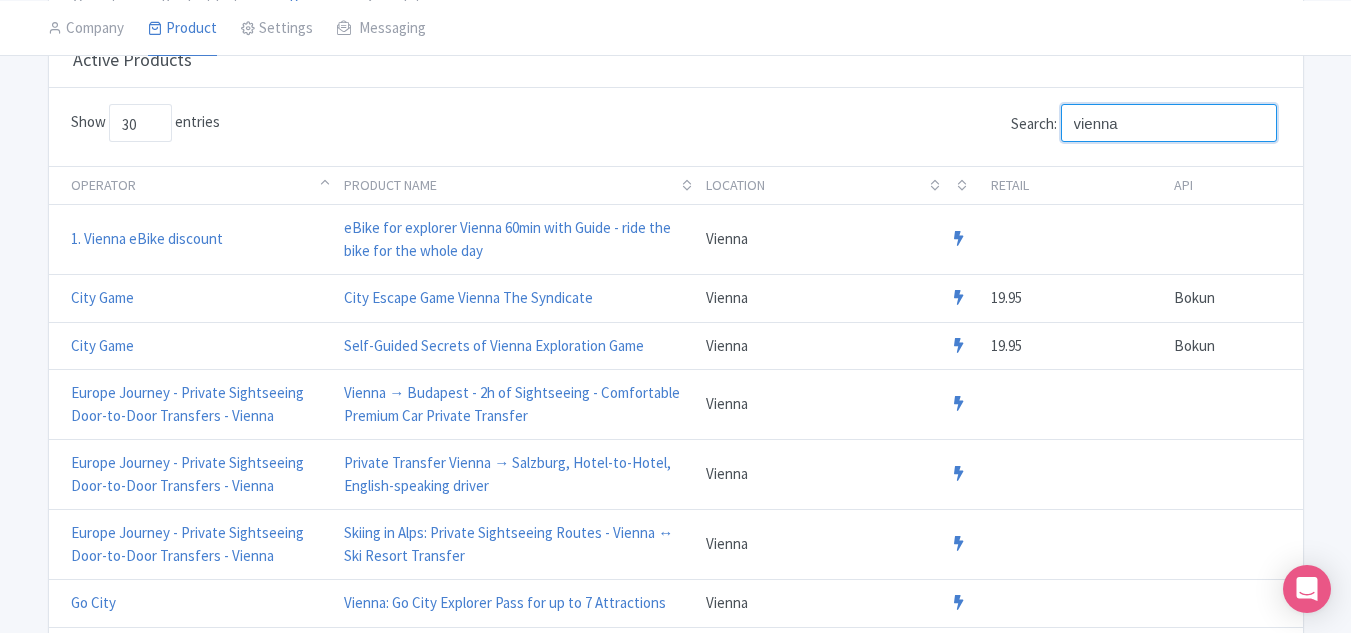 scroll, scrollTop: 0, scrollLeft: 0, axis: both 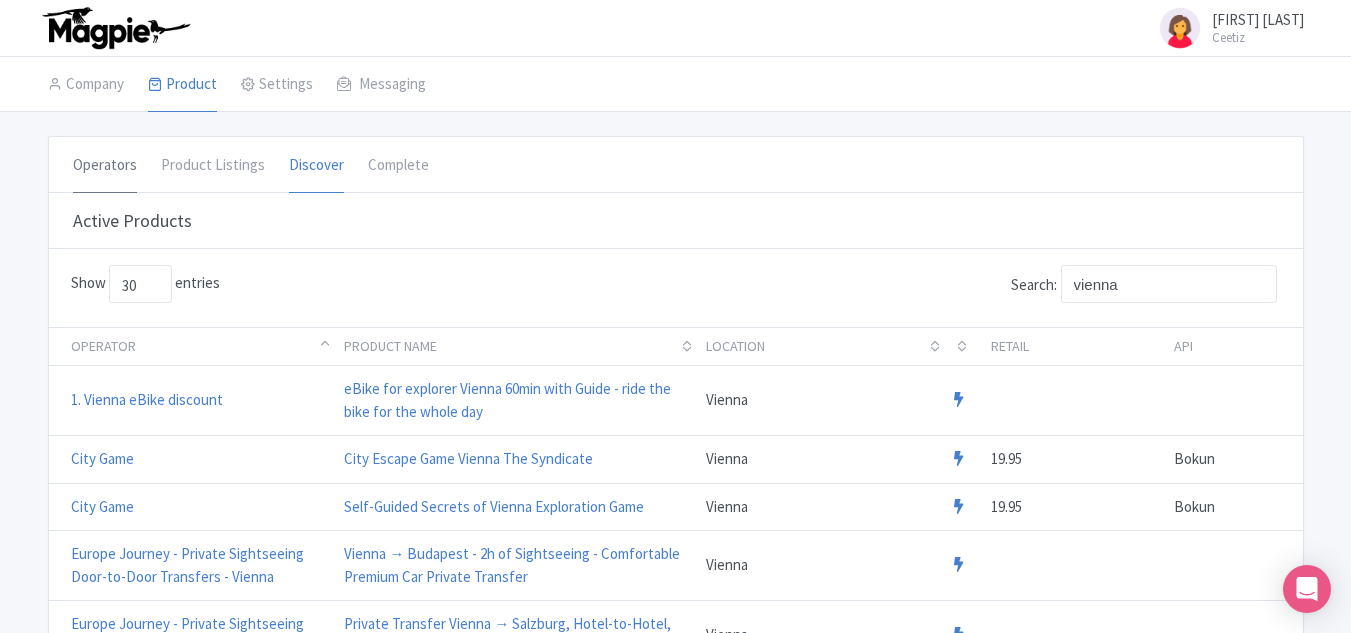 click on "Operators" at bounding box center (105, 166) 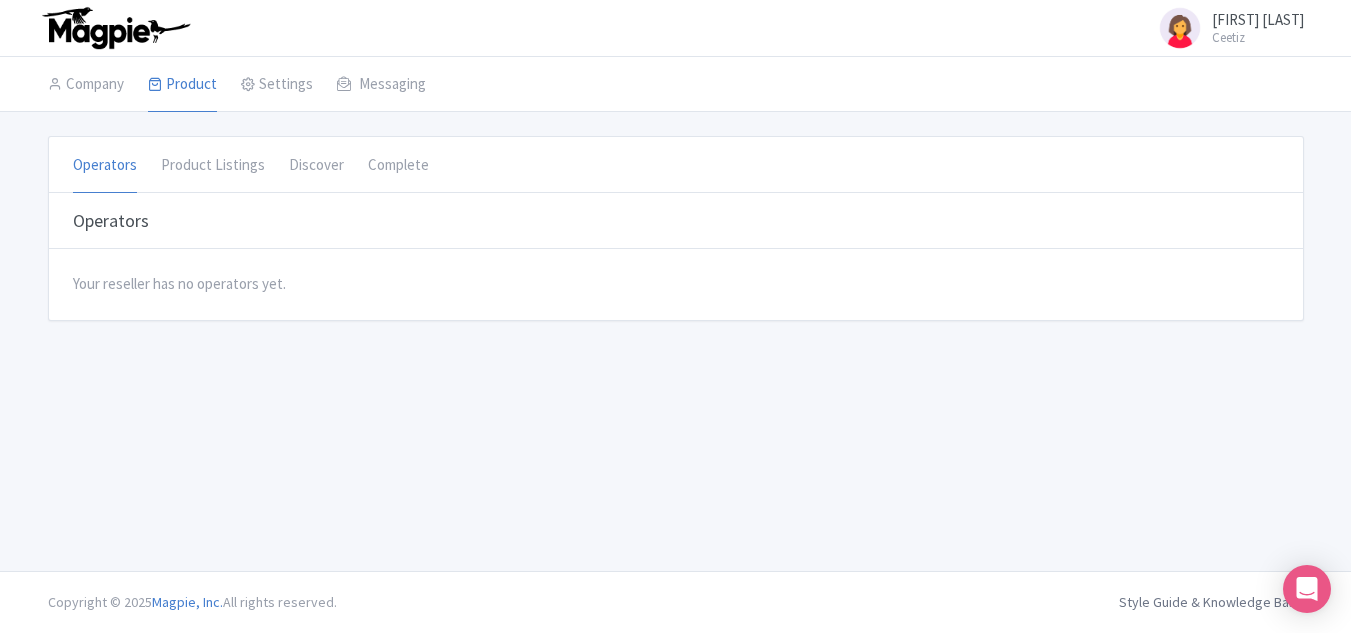 scroll, scrollTop: 0, scrollLeft: 0, axis: both 